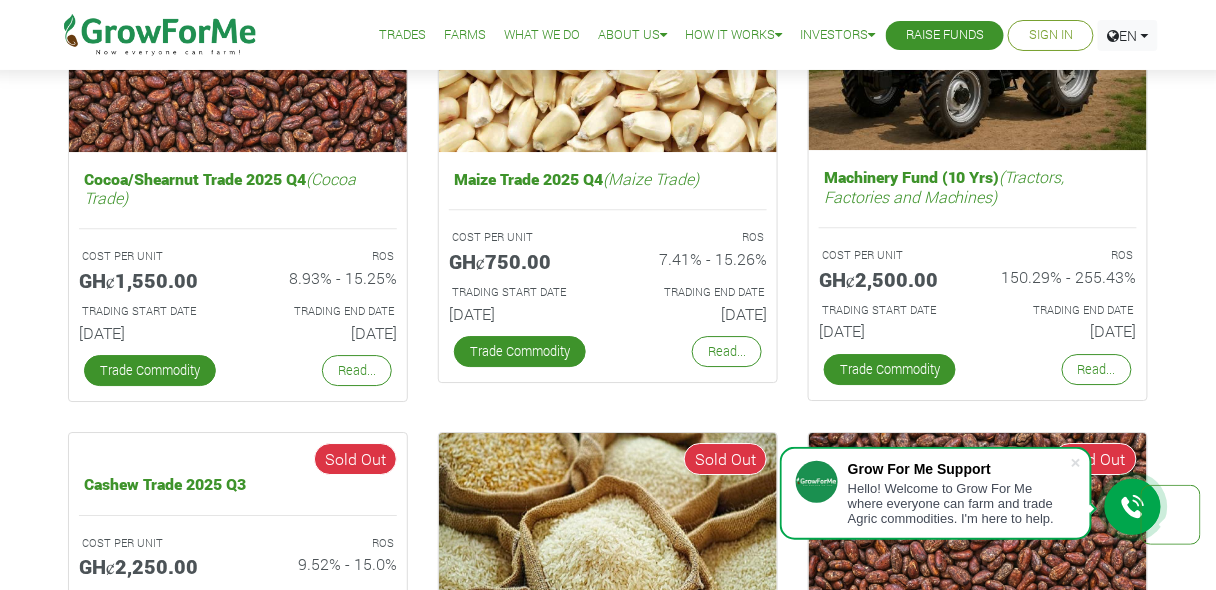 scroll, scrollTop: 3328, scrollLeft: 0, axis: vertical 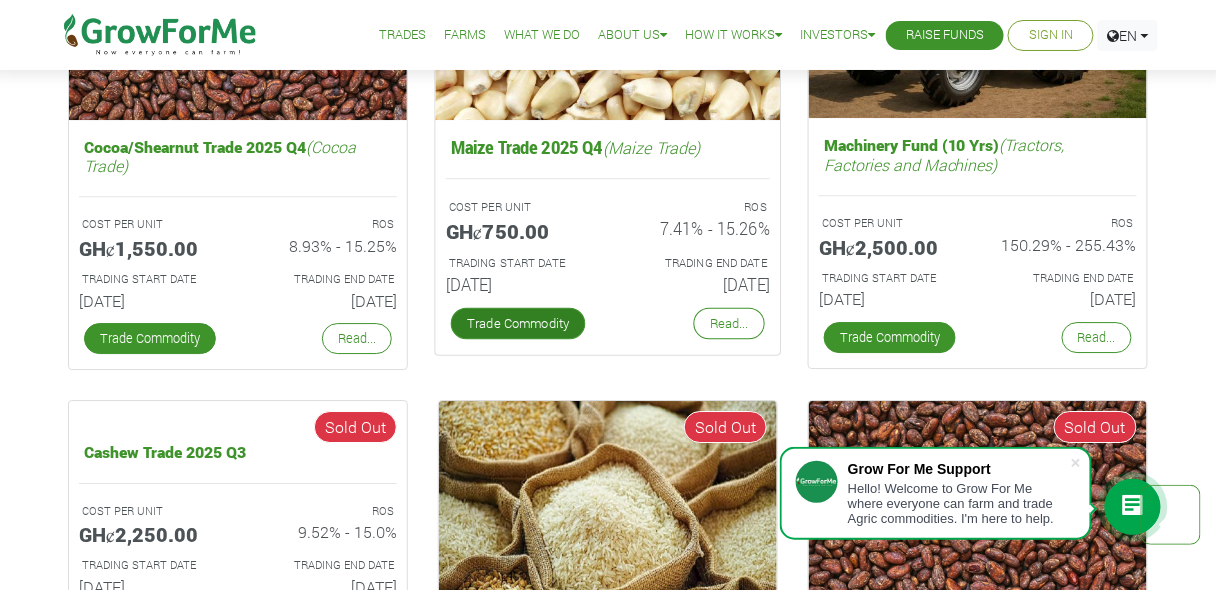 click on "Trade Commodity" at bounding box center [518, 324] 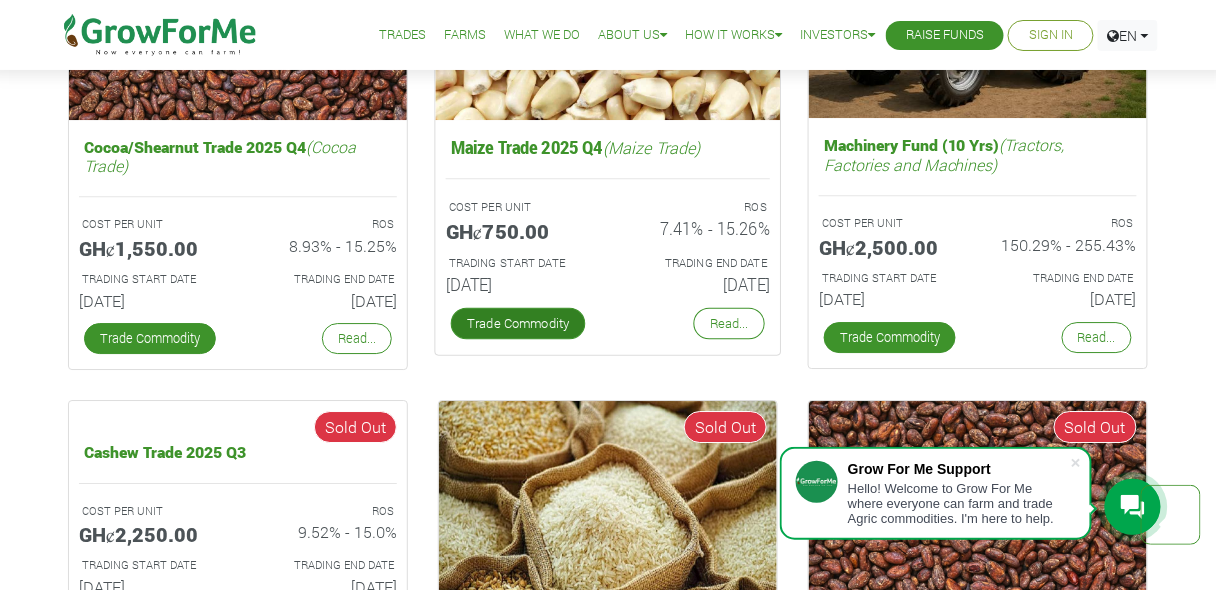click on "Trade Commodity" at bounding box center [518, 324] 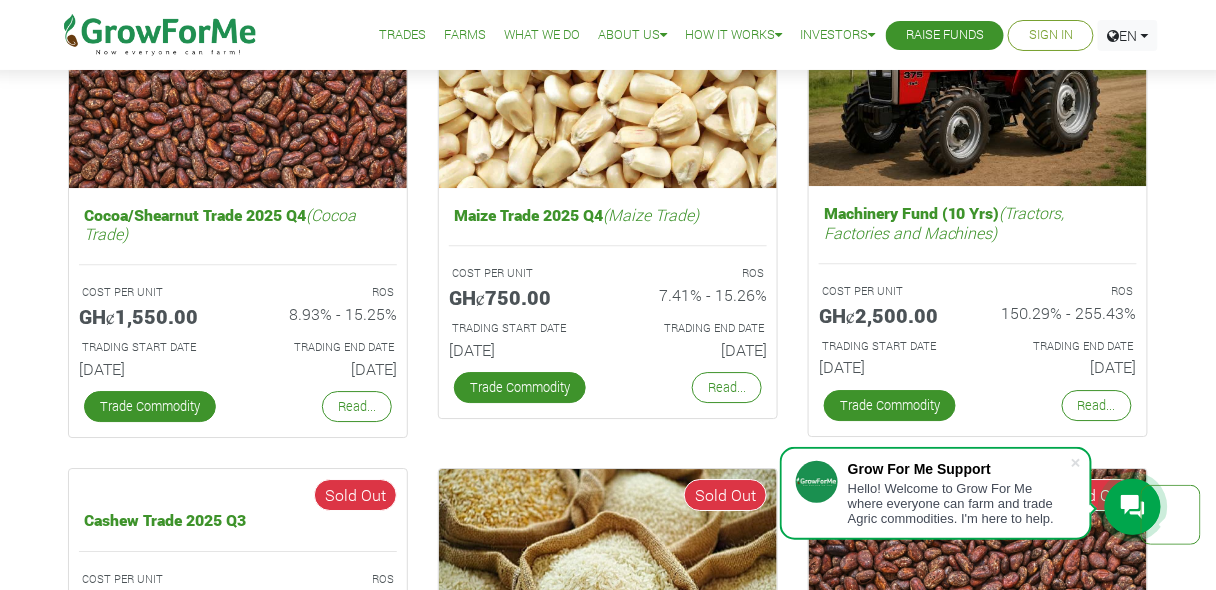 scroll, scrollTop: 3264, scrollLeft: 0, axis: vertical 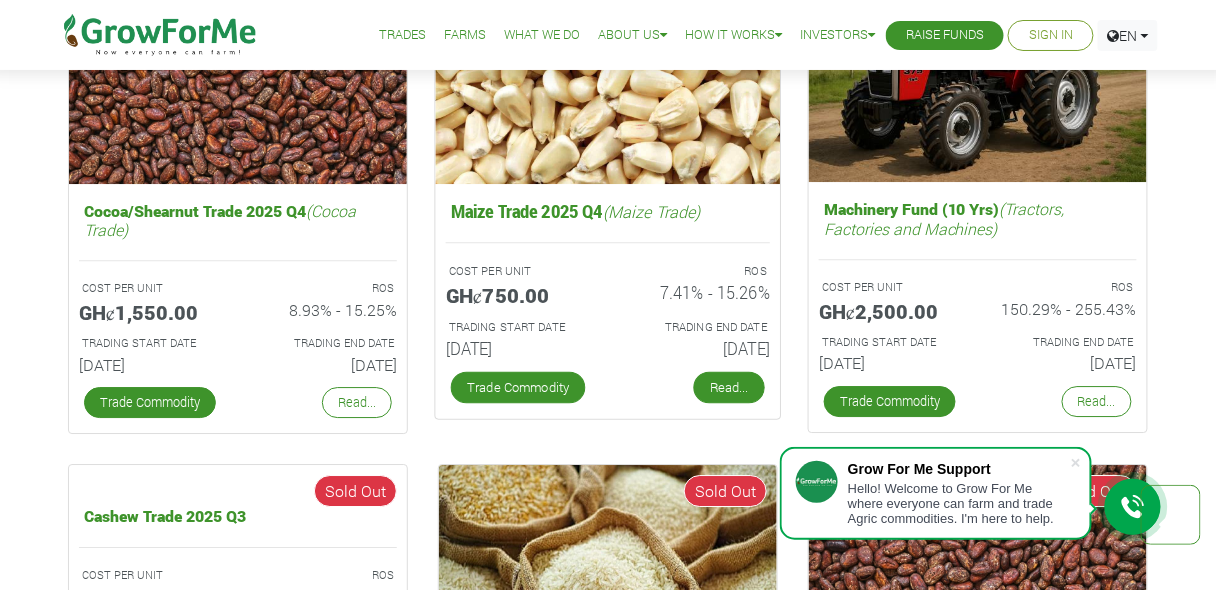 click on "Read..." at bounding box center (729, 388) 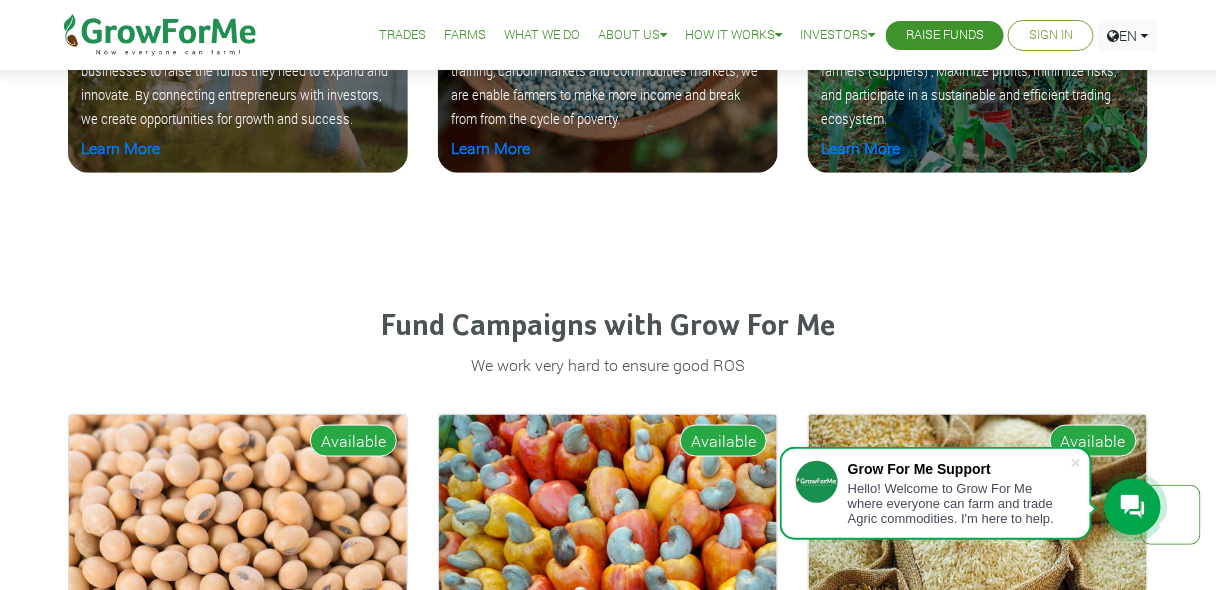 scroll, scrollTop: 2336, scrollLeft: 0, axis: vertical 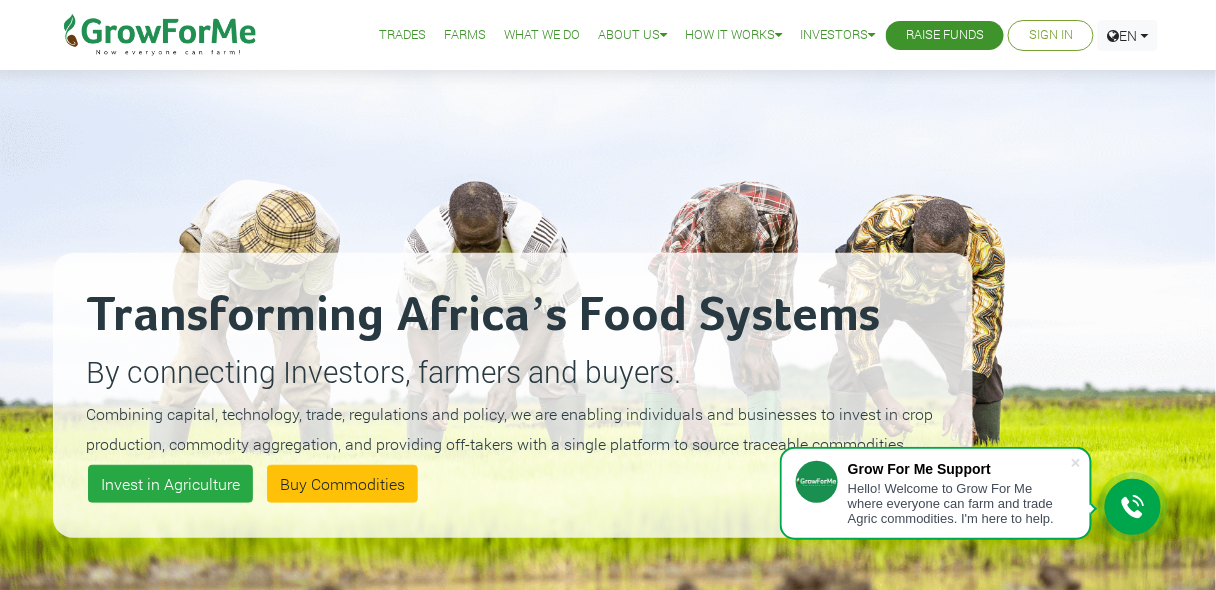 click at bounding box center (1083, 395) 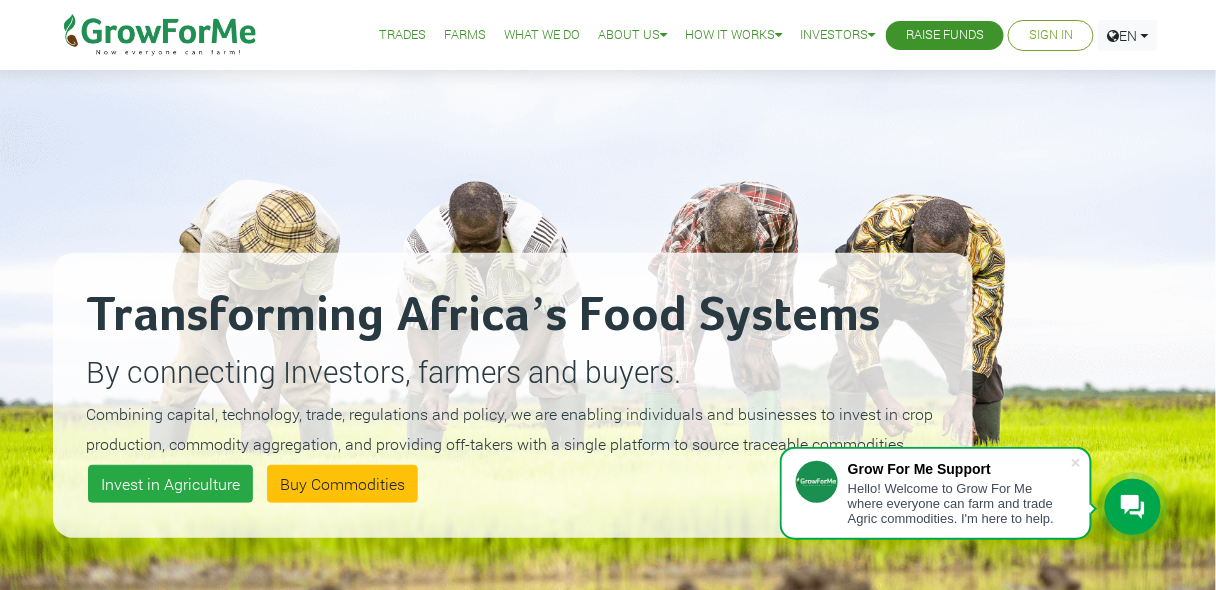 click on "Transforming Africa’s Food Systems
By connecting Investors, farmers and buyers.
Combining capital, technology, trade, regulations and policy, we are enabling individuals and businesses to invest in crop production, commodity aggregation, and providing off-takers with a single platform to source traceable commodities.
Invest in Agriculture
Buy Commodities" at bounding box center [608, 370] 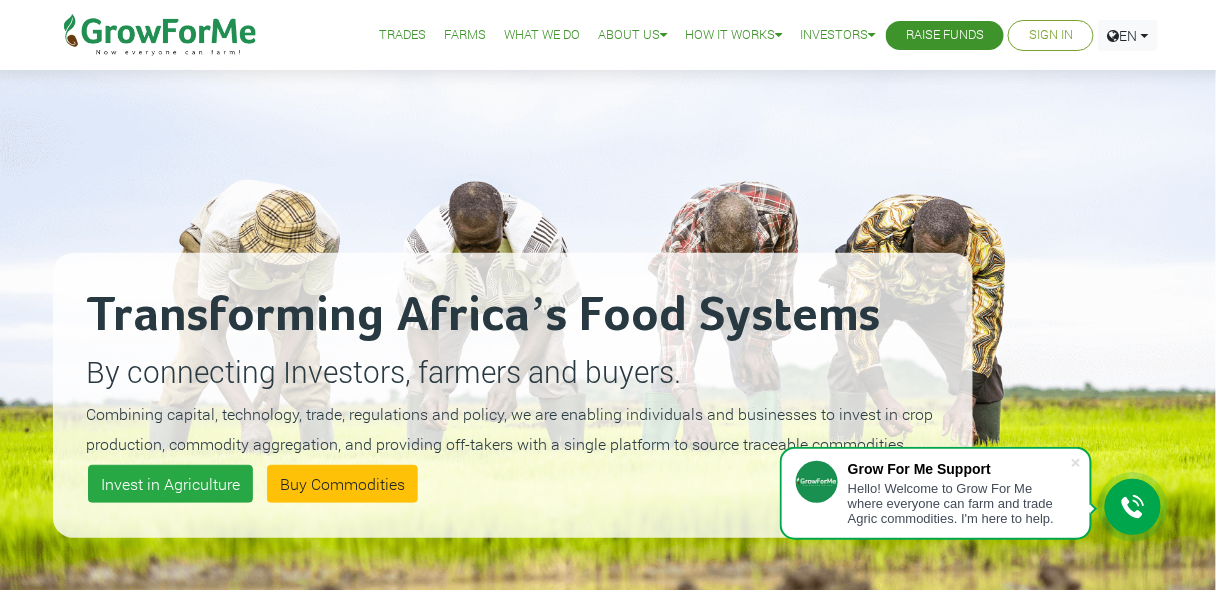 click on "Transforming Africa’s Food Systems
By connecting Investors, farmers and buyers.
Combining capital, technology, trade, regulations and policy, we are enabling individuals and businesses to invest in crop production, commodity aggregation, and providing off-takers with a single platform to source traceable commodities.
Invest in Agriculture
Buy Commodities" at bounding box center [513, 395] 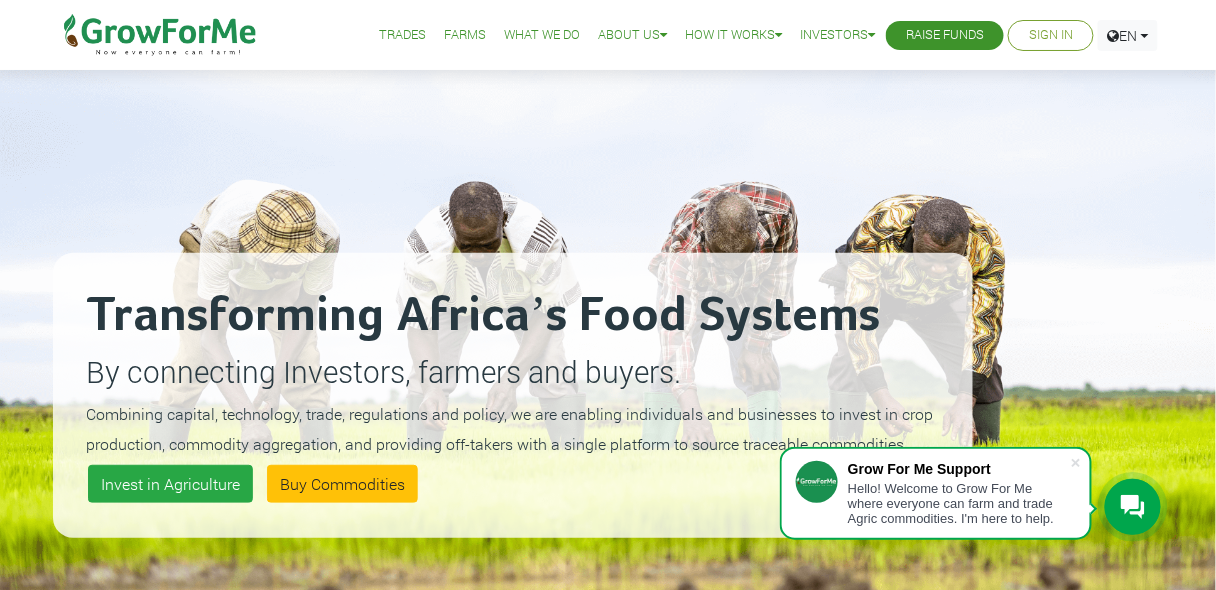 click on "Transforming Africa’s Food Systems
By connecting Investors, farmers and buyers.
Combining capital, technology, trade, regulations and policy, we are enabling individuals and businesses to invest in crop production, commodity aggregation, and providing off-takers with a single platform to source traceable commodities.
Invest in Agriculture
Buy Commodities" at bounding box center (513, 395) 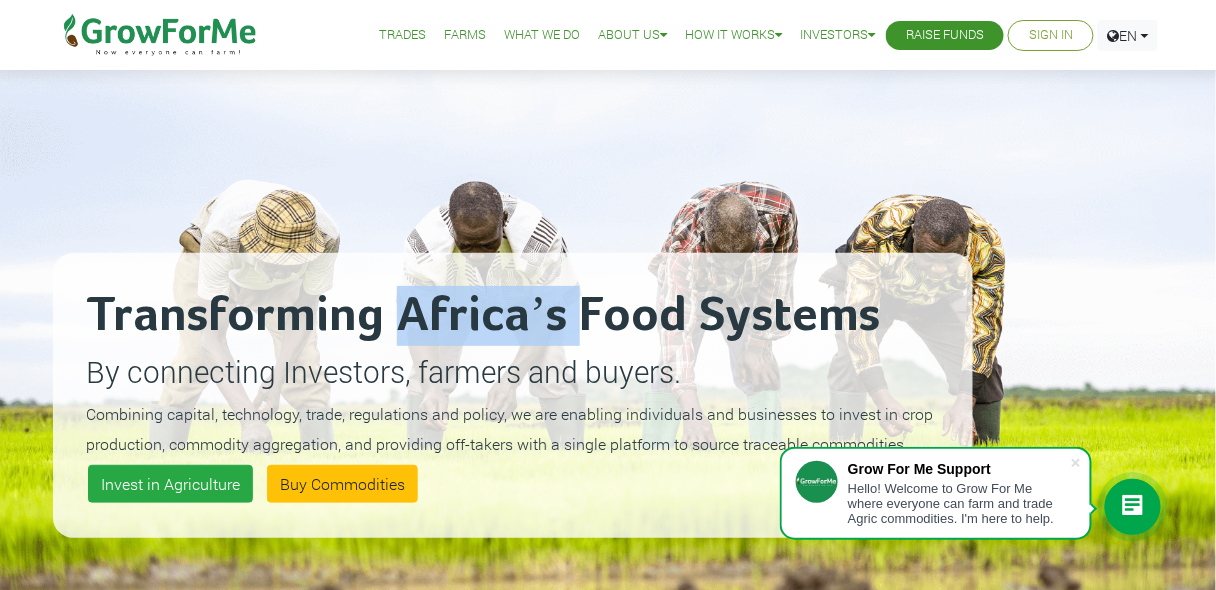 click on "Transforming Africa’s Food Systems
By connecting Investors, farmers and buyers.
Combining capital, technology, trade, regulations and policy, we are enabling individuals and businesses to invest in crop production, commodity aggregation, and providing off-takers with a single platform to source traceable commodities.
Invest in Agriculture
Buy Commodities" at bounding box center [513, 395] 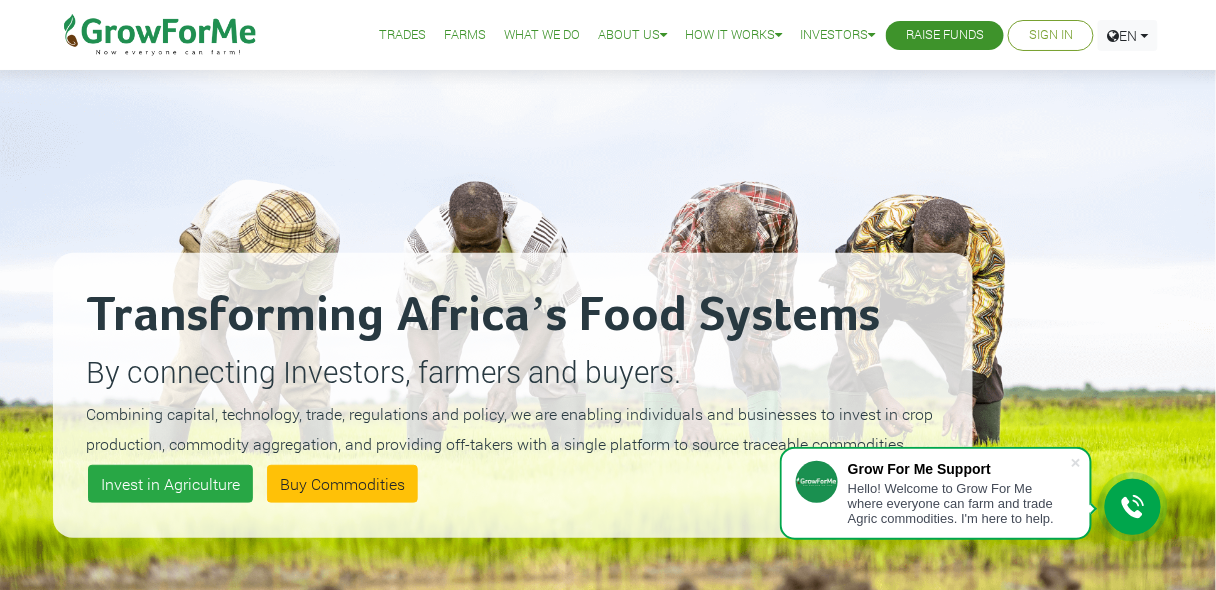 click on "Transforming Africa’s Food Systems
By connecting Investors, farmers and buyers.
Combining capital, technology, trade, regulations and policy, we are enabling individuals and businesses to invest in crop production, commodity aggregation, and providing off-takers with a single platform to source traceable commodities.
Invest in Agriculture
Buy Commodities" at bounding box center (513, 395) 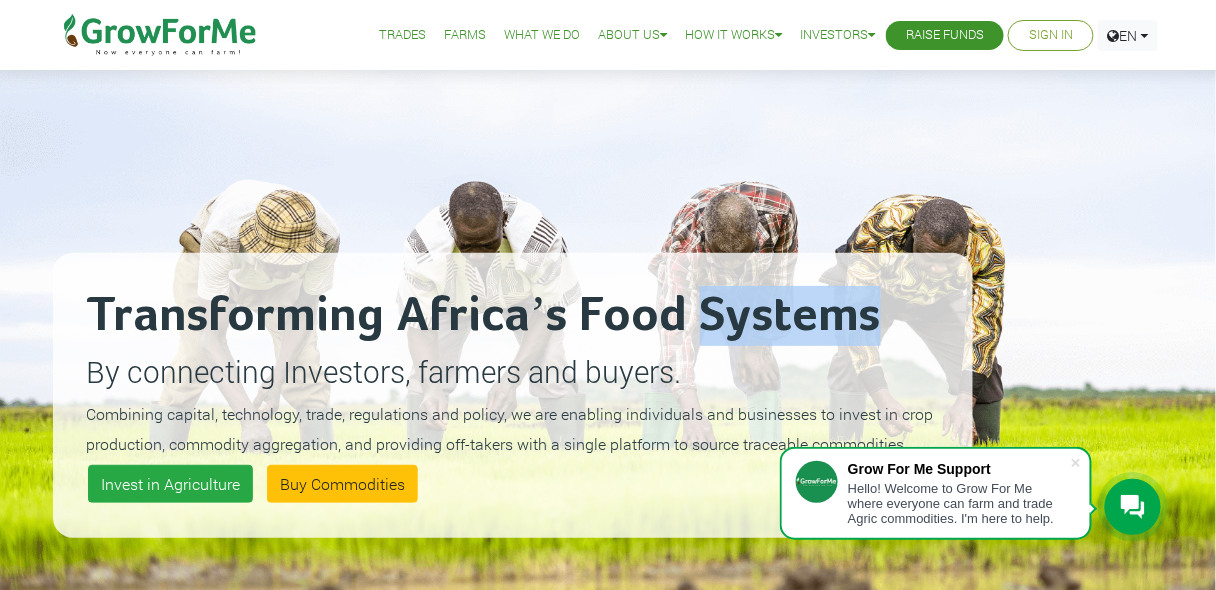 click on "Transforming Africa’s Food Systems
By connecting Investors, farmers and buyers.
Combining capital, technology, trade, regulations and policy, we are enabling individuals and businesses to invest in crop production, commodity aggregation, and providing off-takers with a single platform to source traceable commodities.
Invest in Agriculture
Buy Commodities" at bounding box center (513, 395) 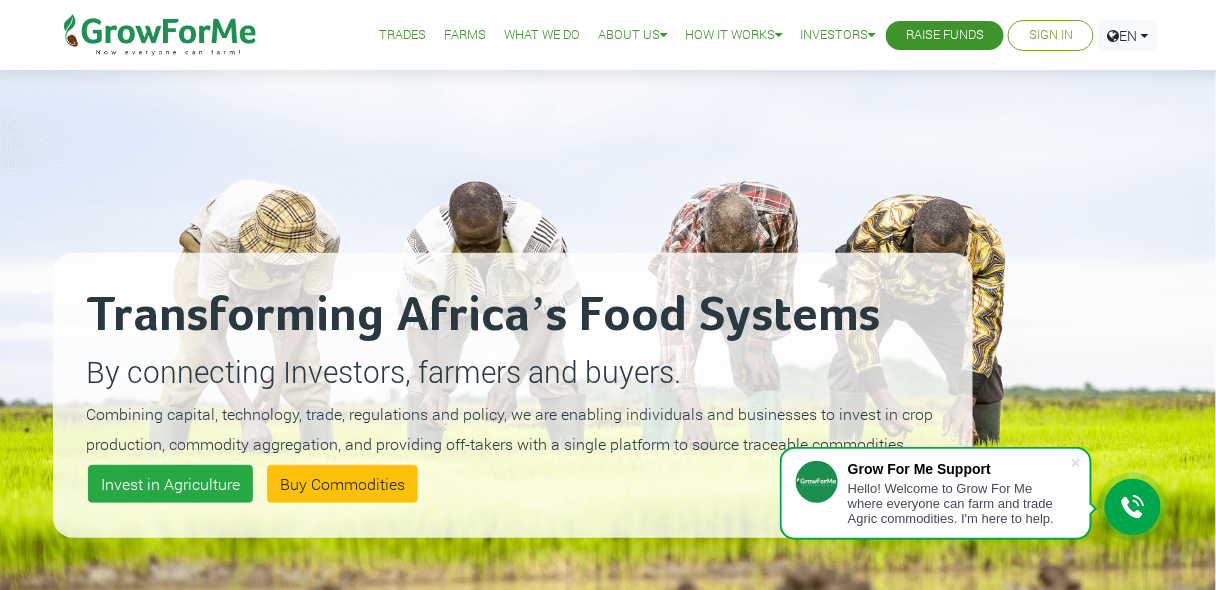 click at bounding box center (1083, 395) 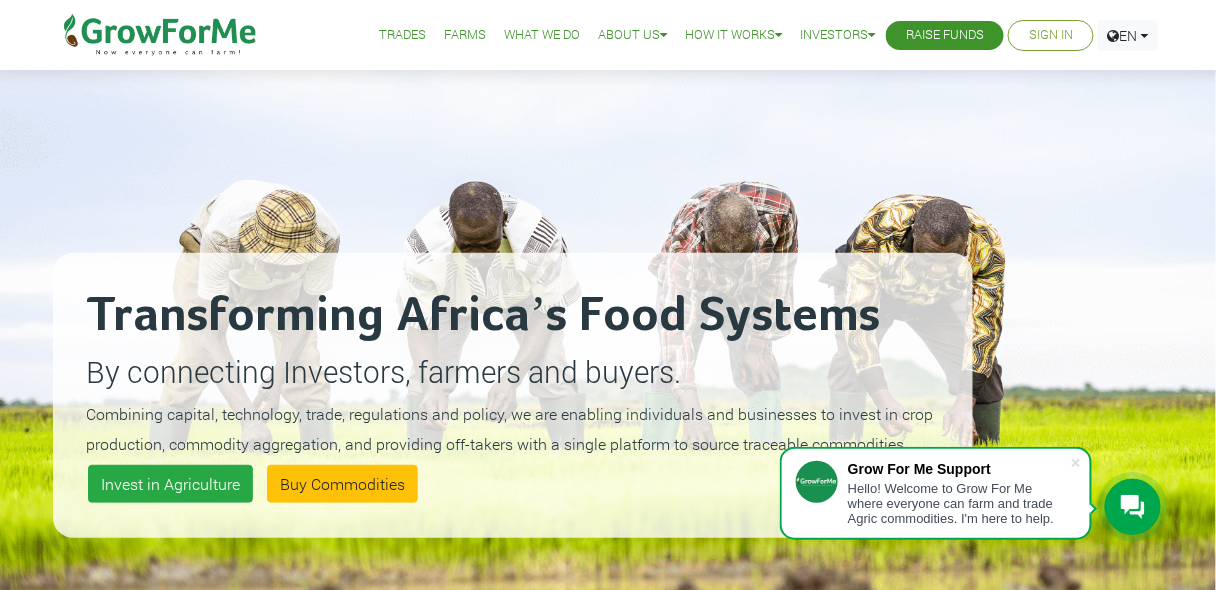 click at bounding box center [1083, 395] 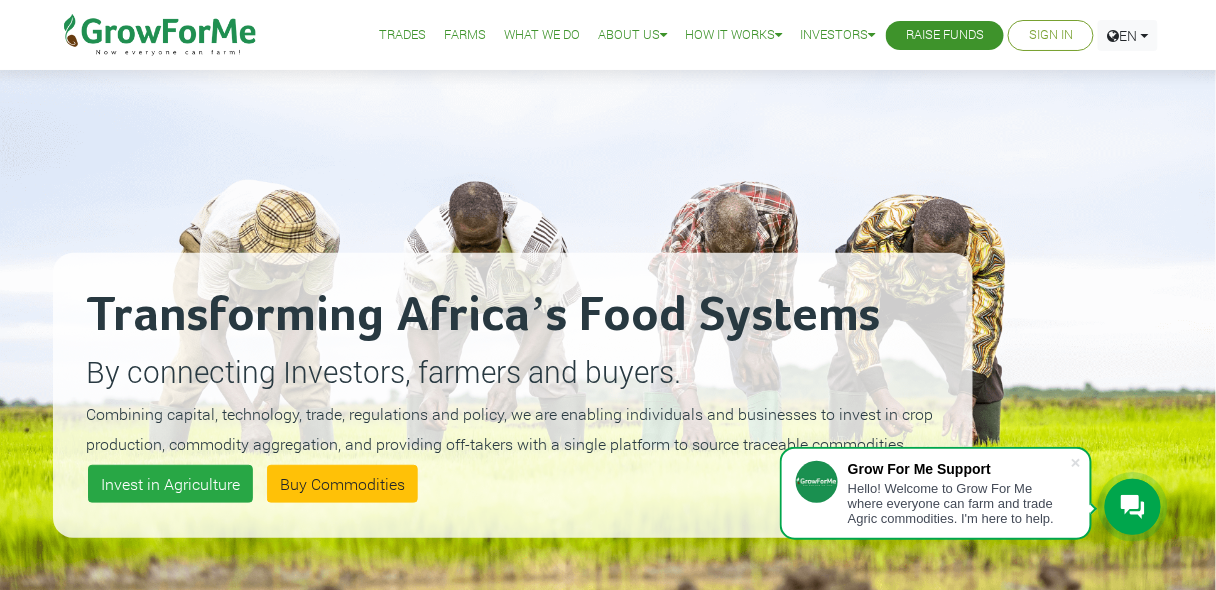 click at bounding box center (1083, 395) 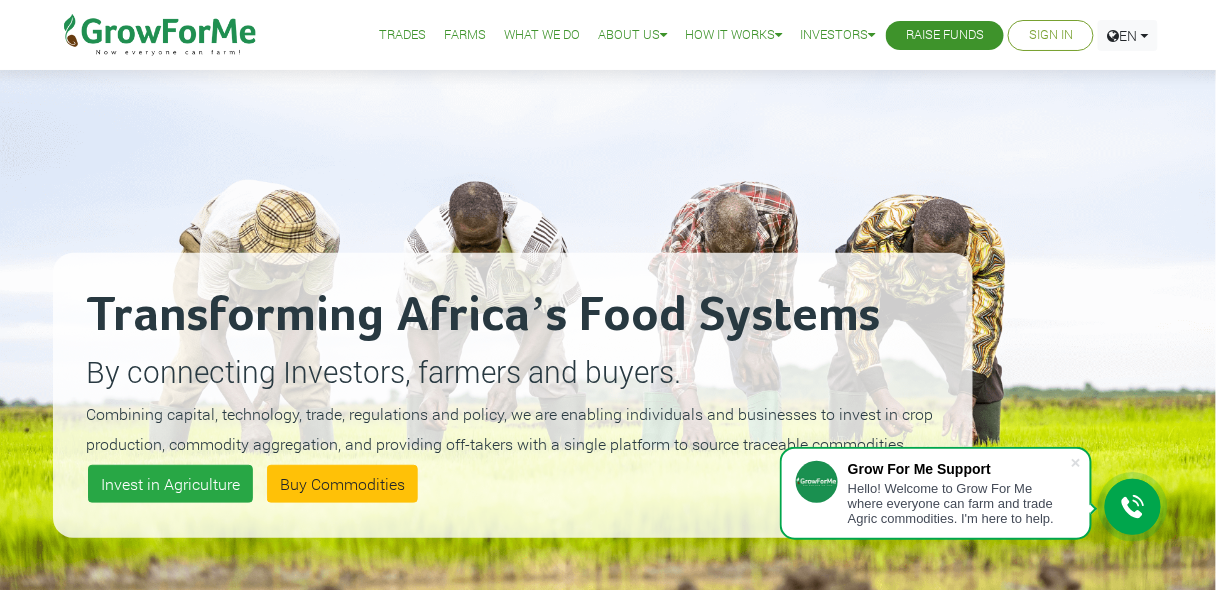 click at bounding box center (1083, 395) 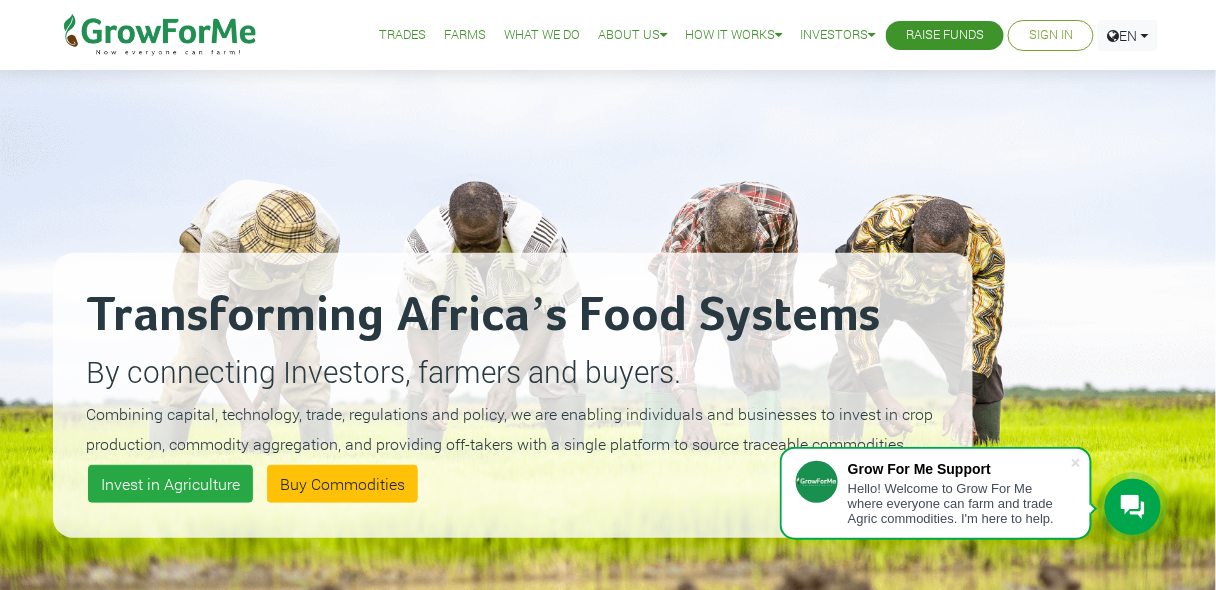 click at bounding box center [1083, 395] 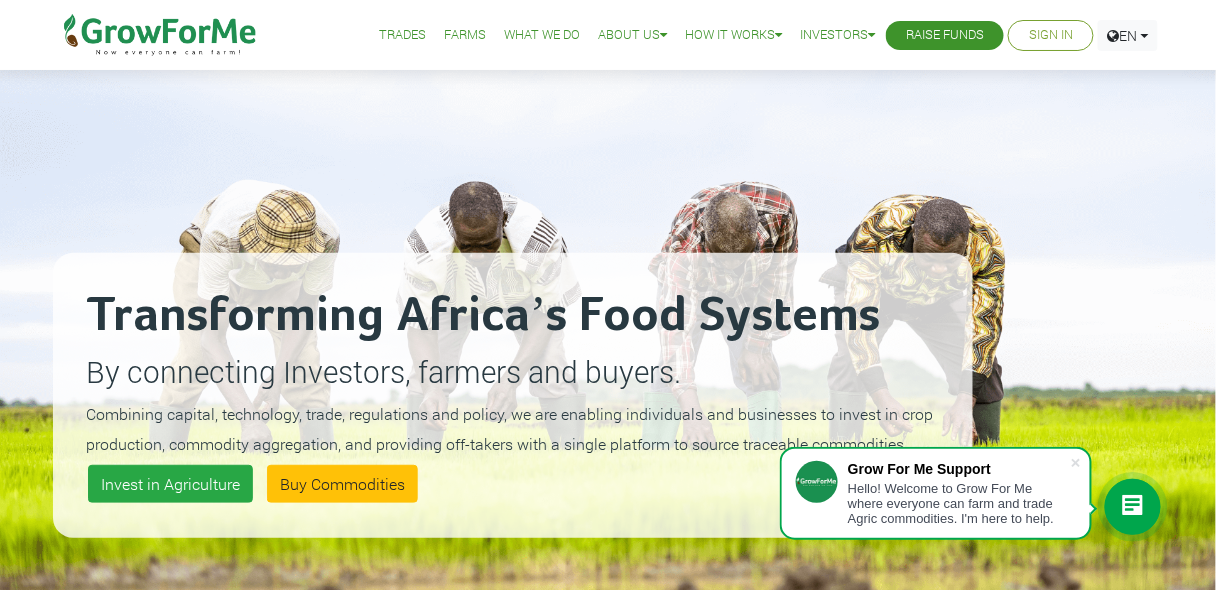 click at bounding box center (1083, 395) 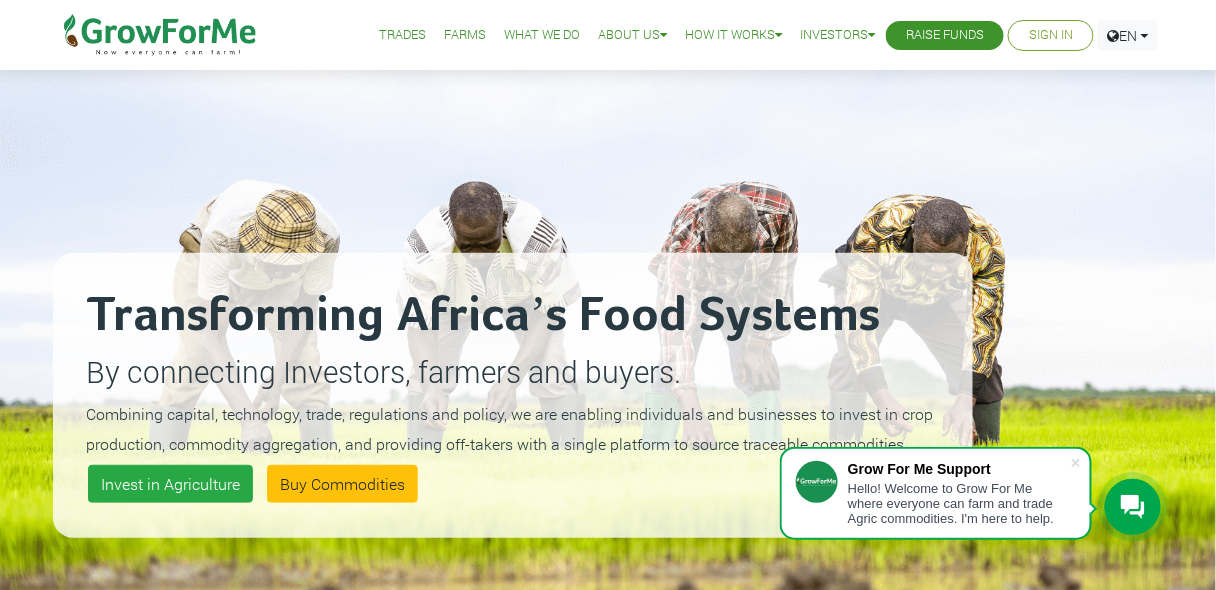 click at bounding box center [1083, 395] 